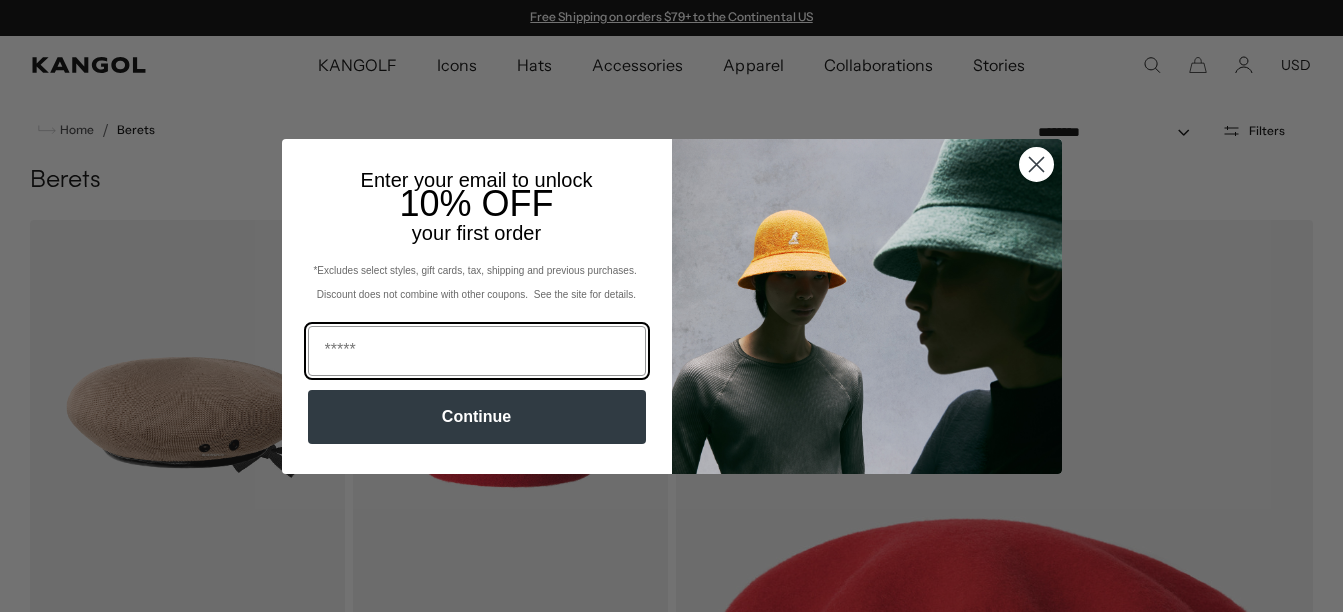 scroll, scrollTop: 0, scrollLeft: 0, axis: both 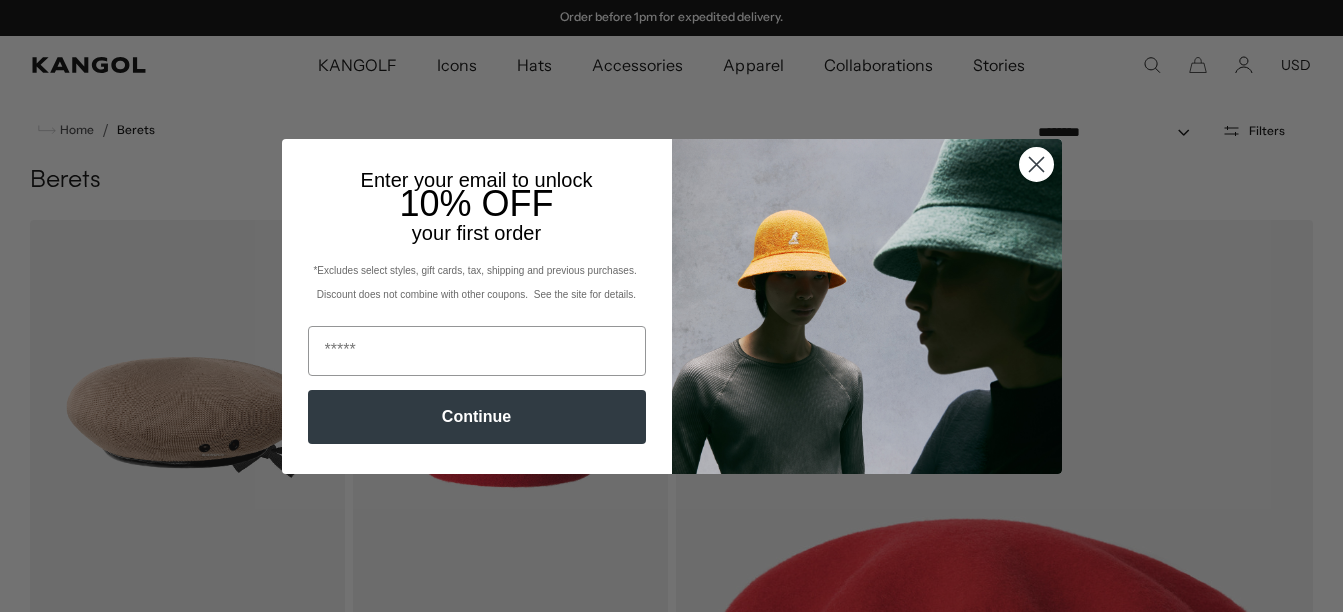 click 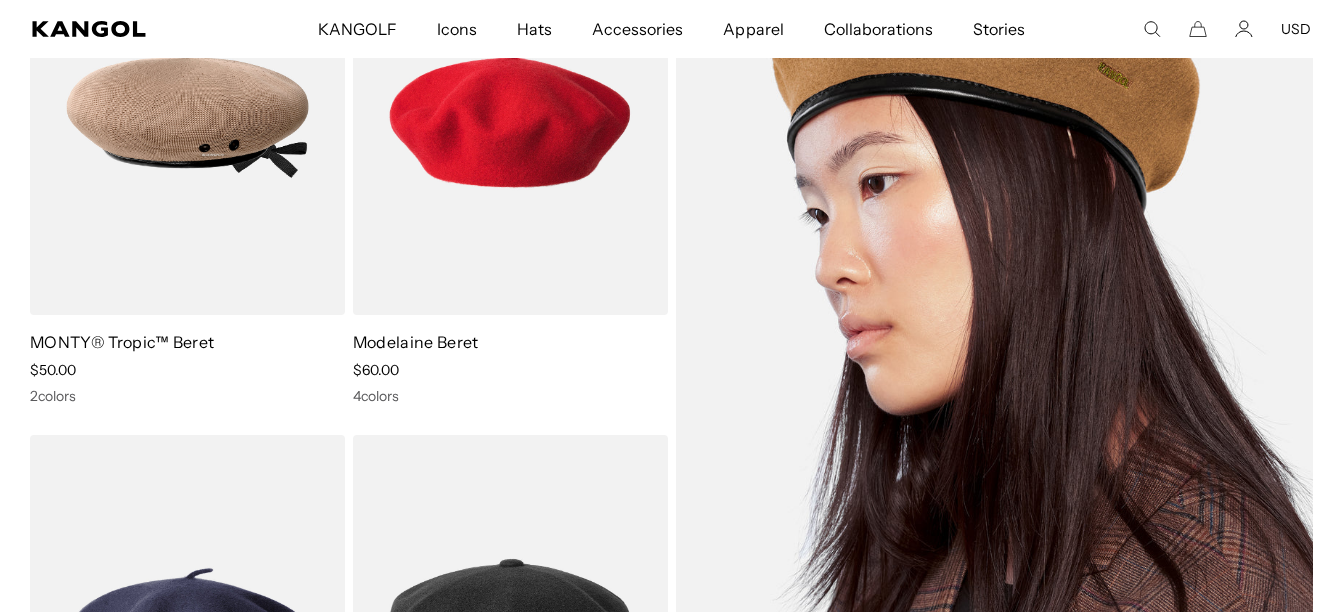 scroll, scrollTop: 108, scrollLeft: 0, axis: vertical 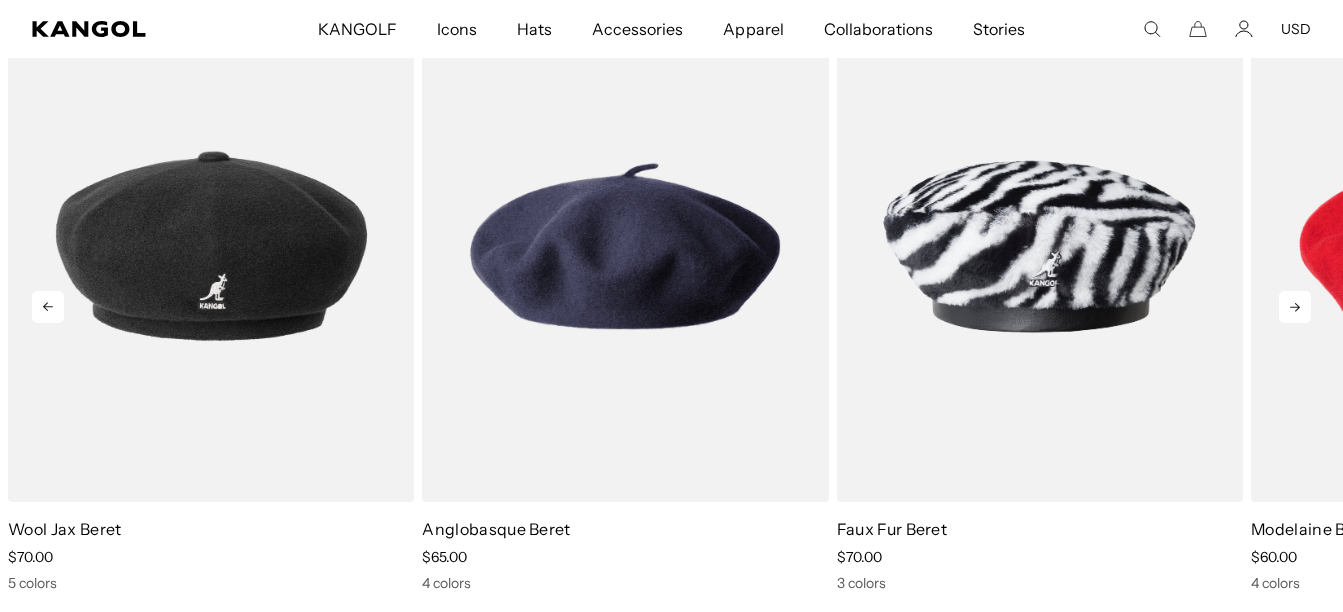 click 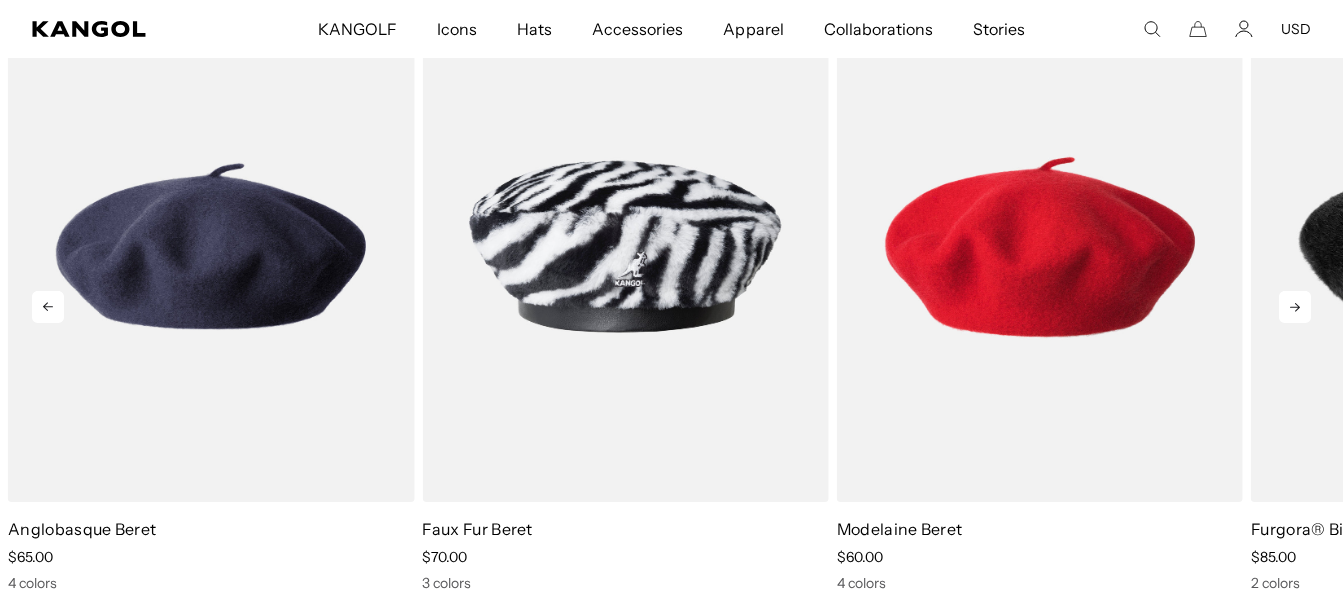 click 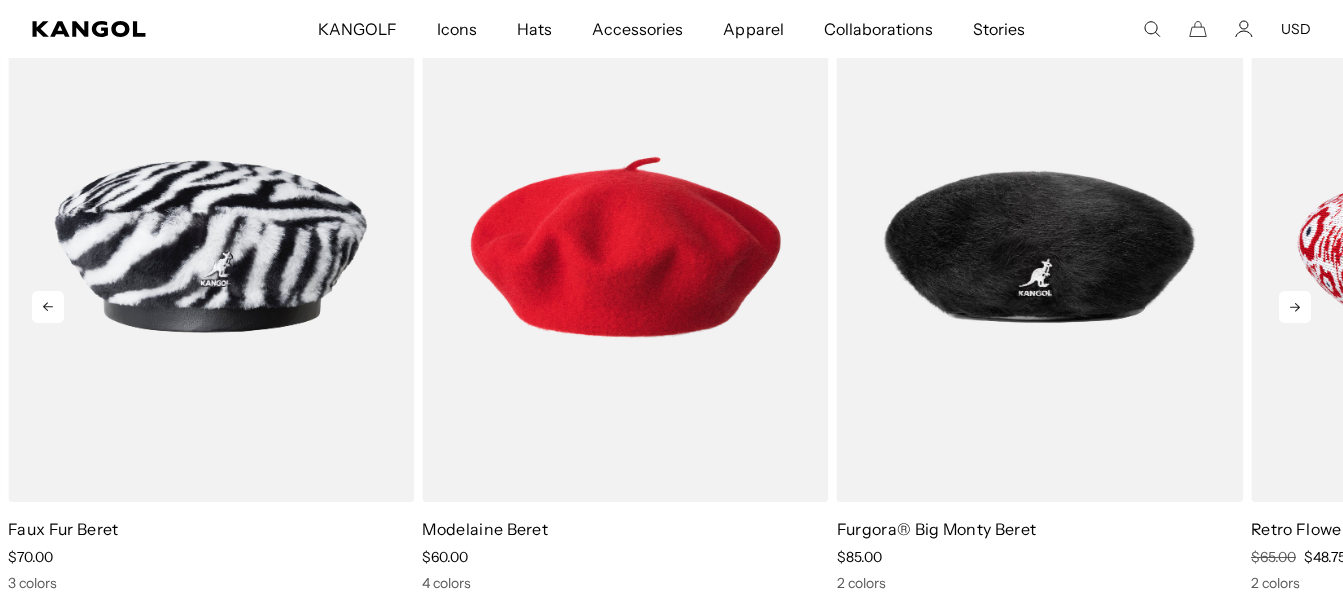 scroll, scrollTop: 0, scrollLeft: 0, axis: both 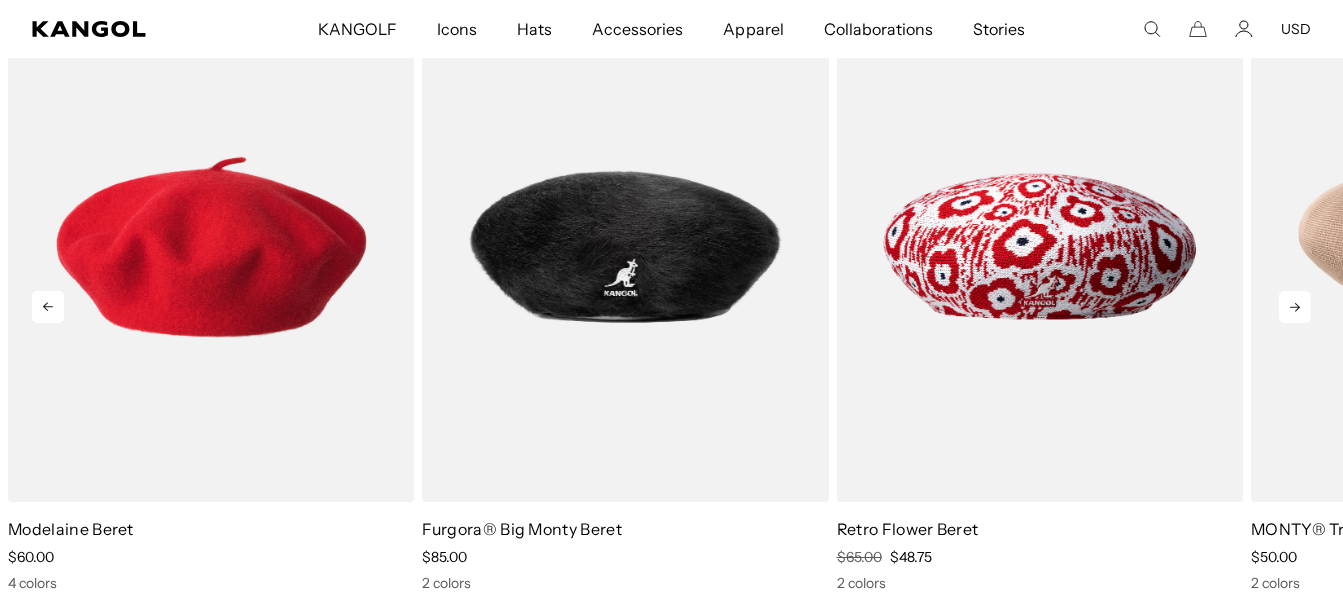 click 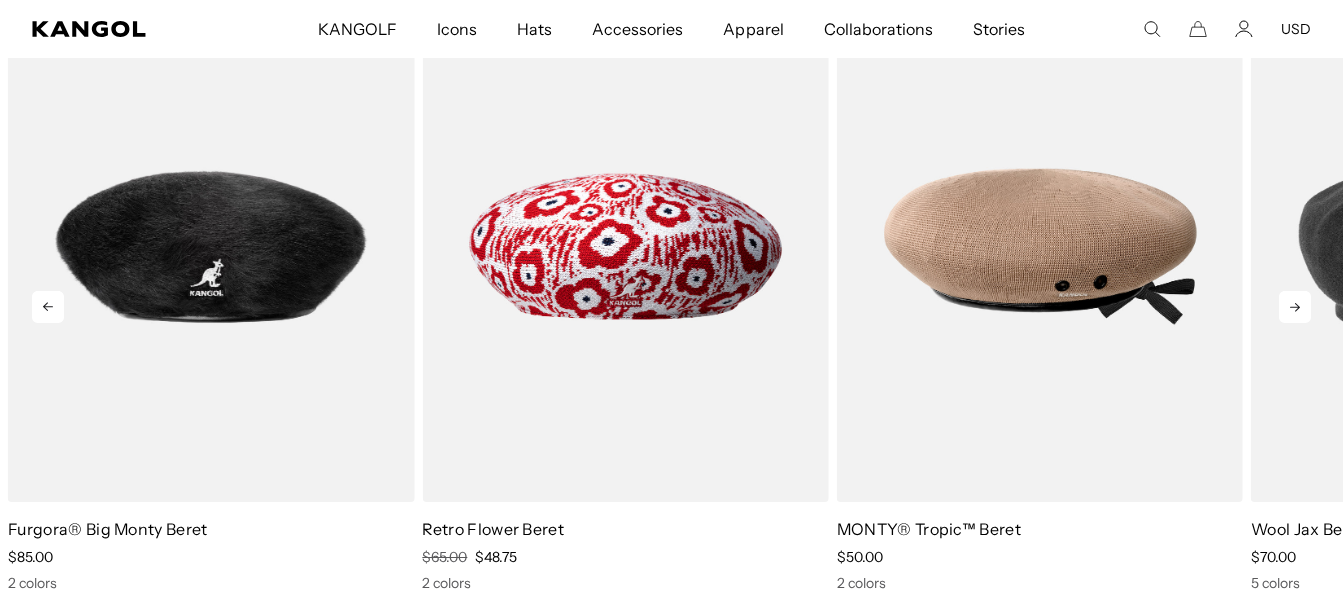 click 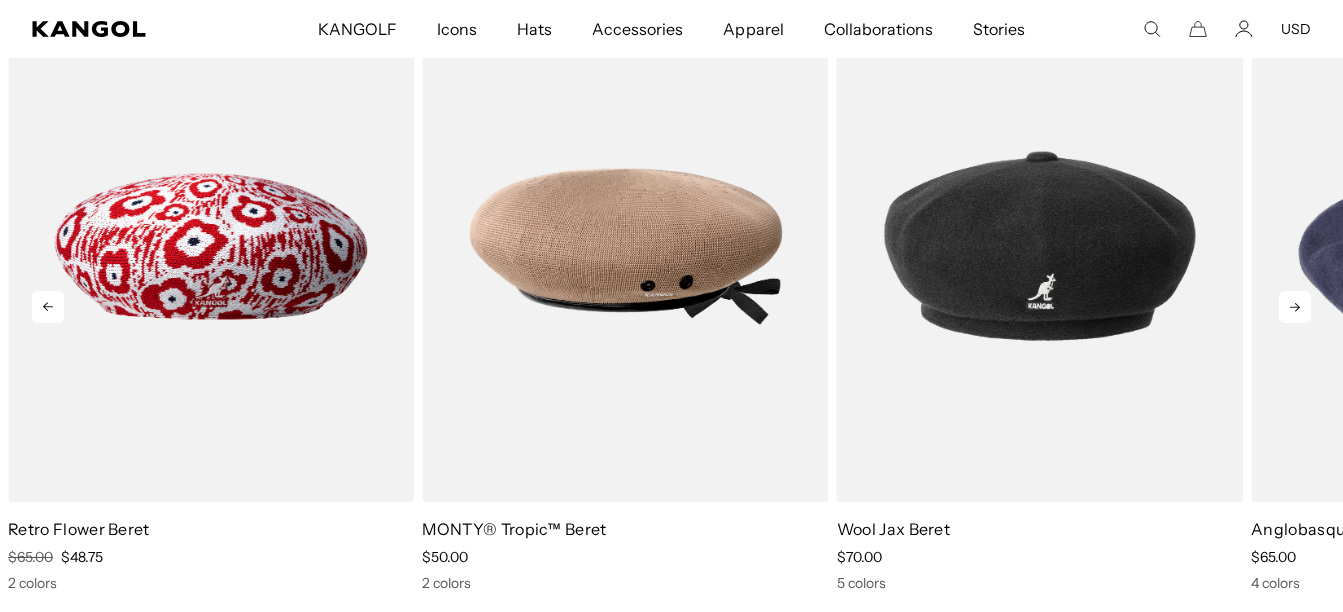 scroll, scrollTop: 0, scrollLeft: 412, axis: horizontal 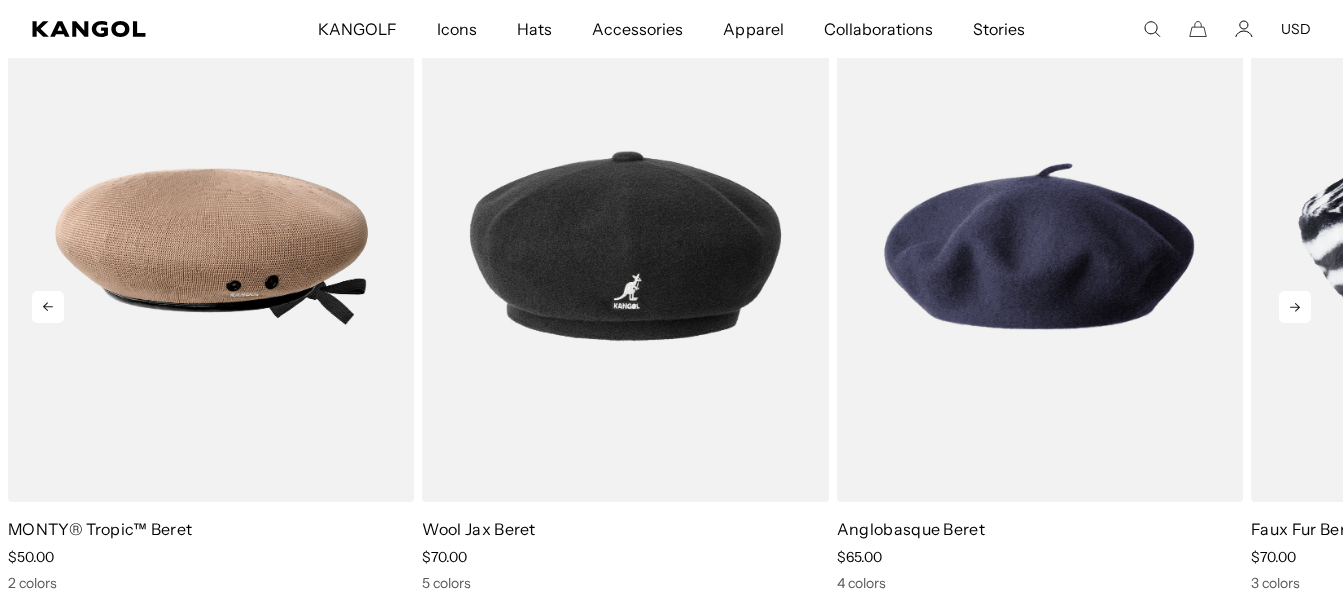 click 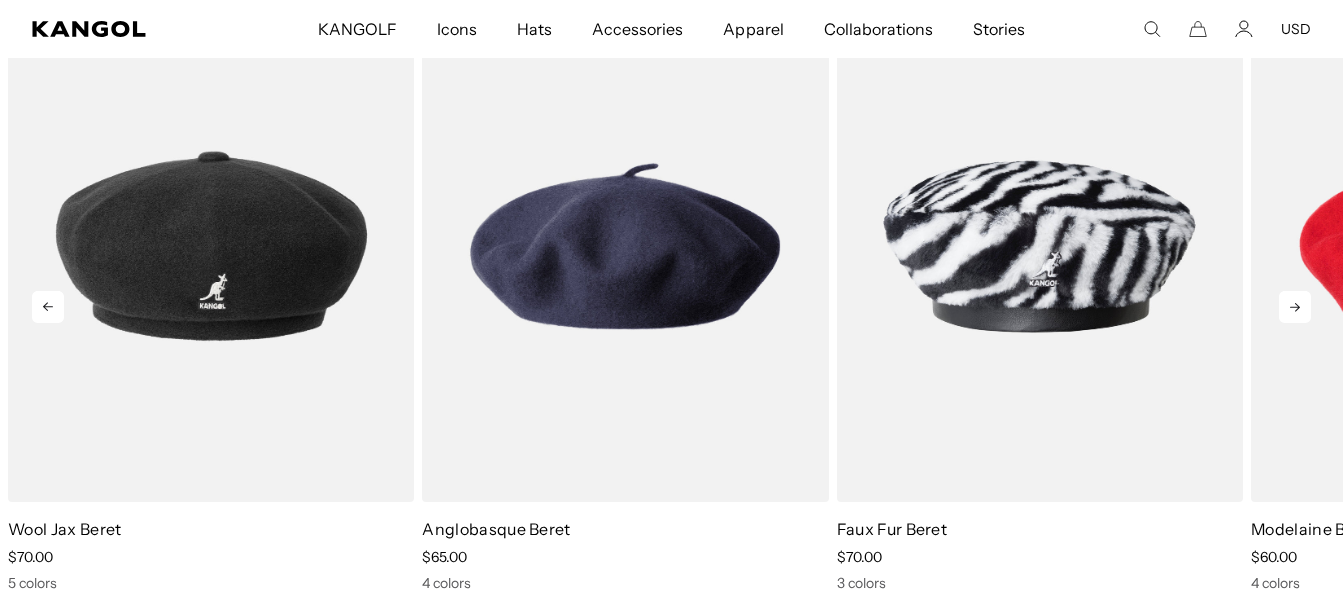 click 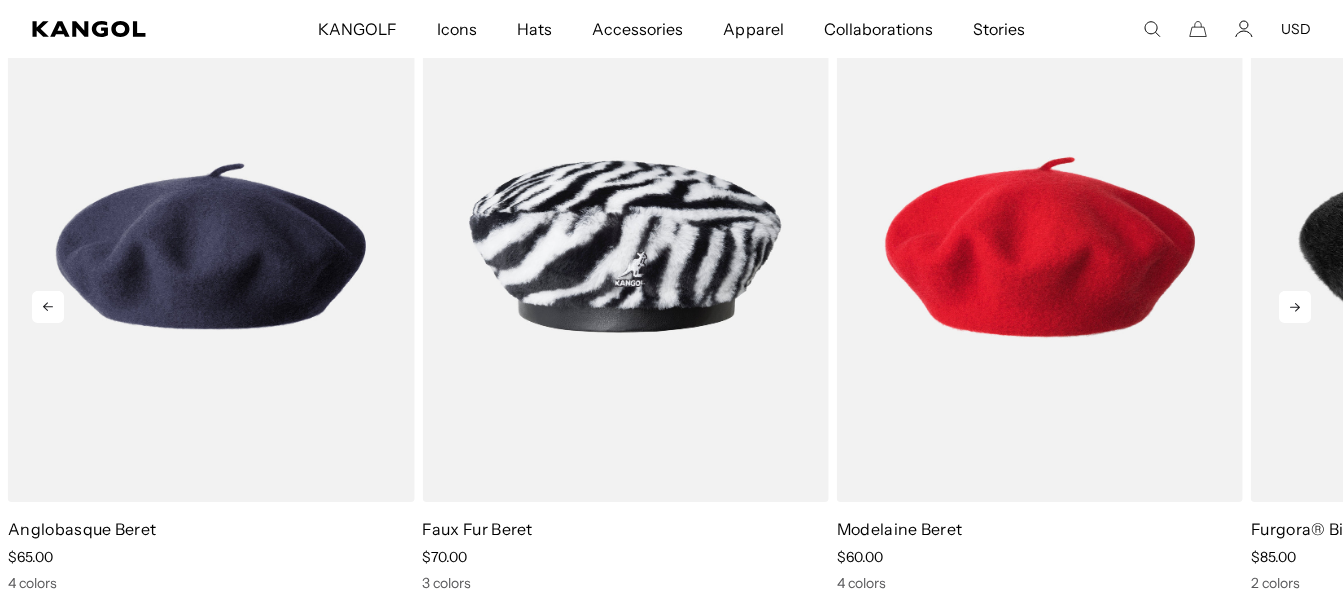 click 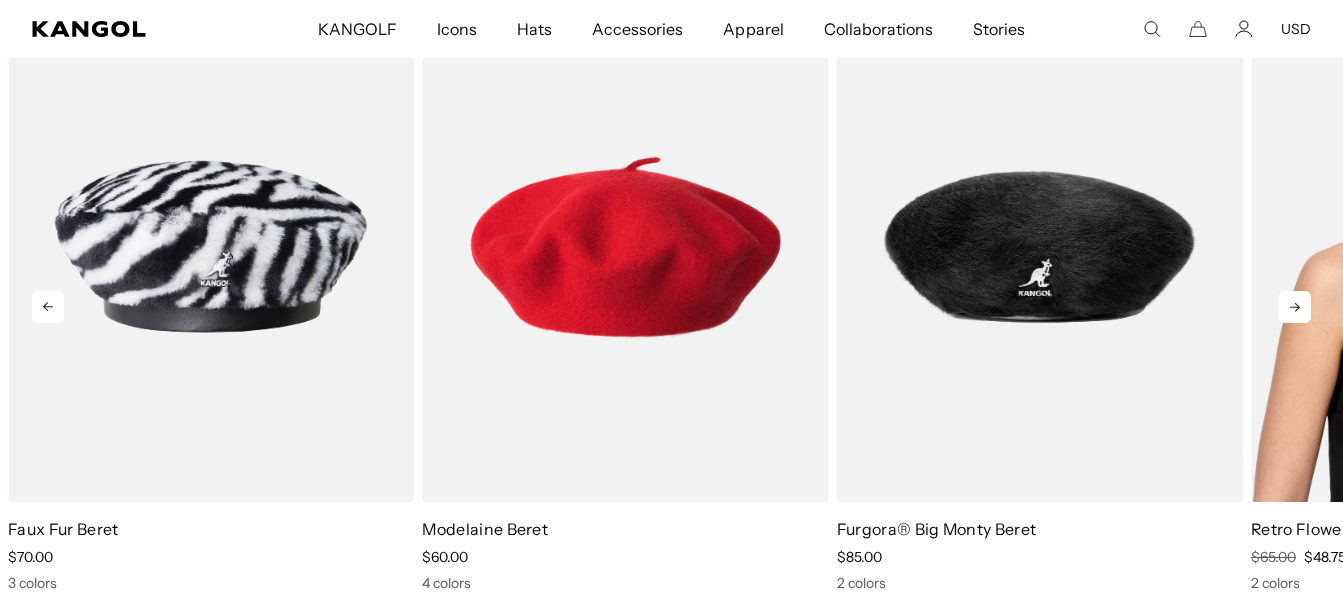click at bounding box center [0, 0] 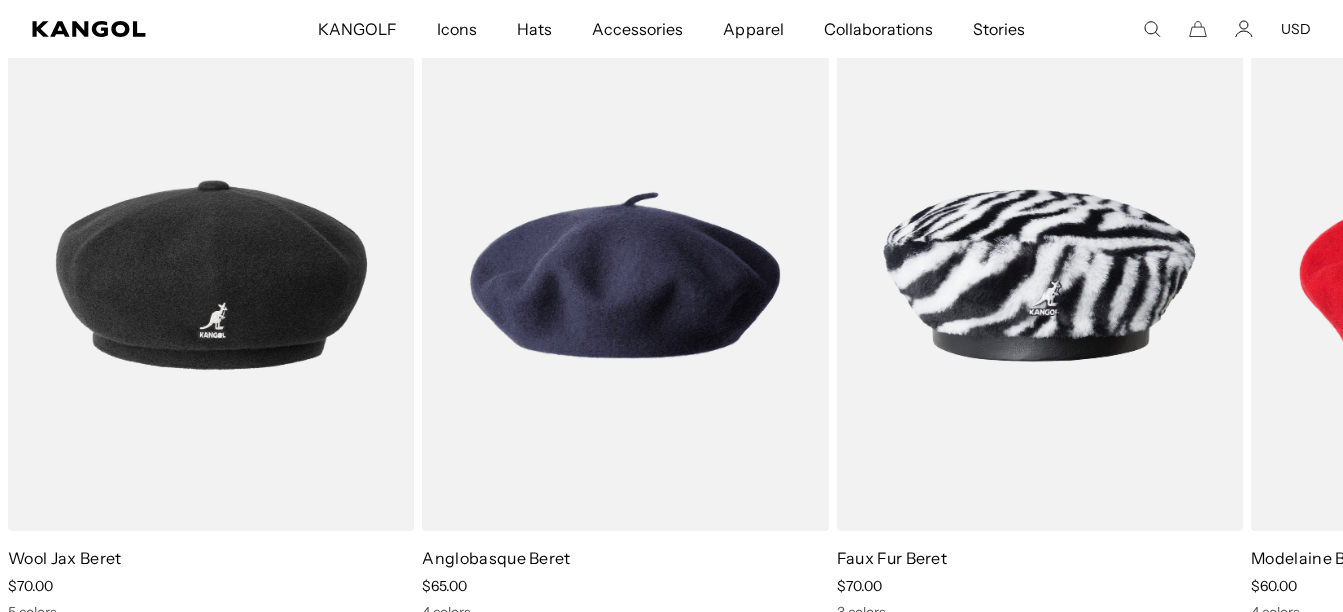 scroll, scrollTop: 1572, scrollLeft: 0, axis: vertical 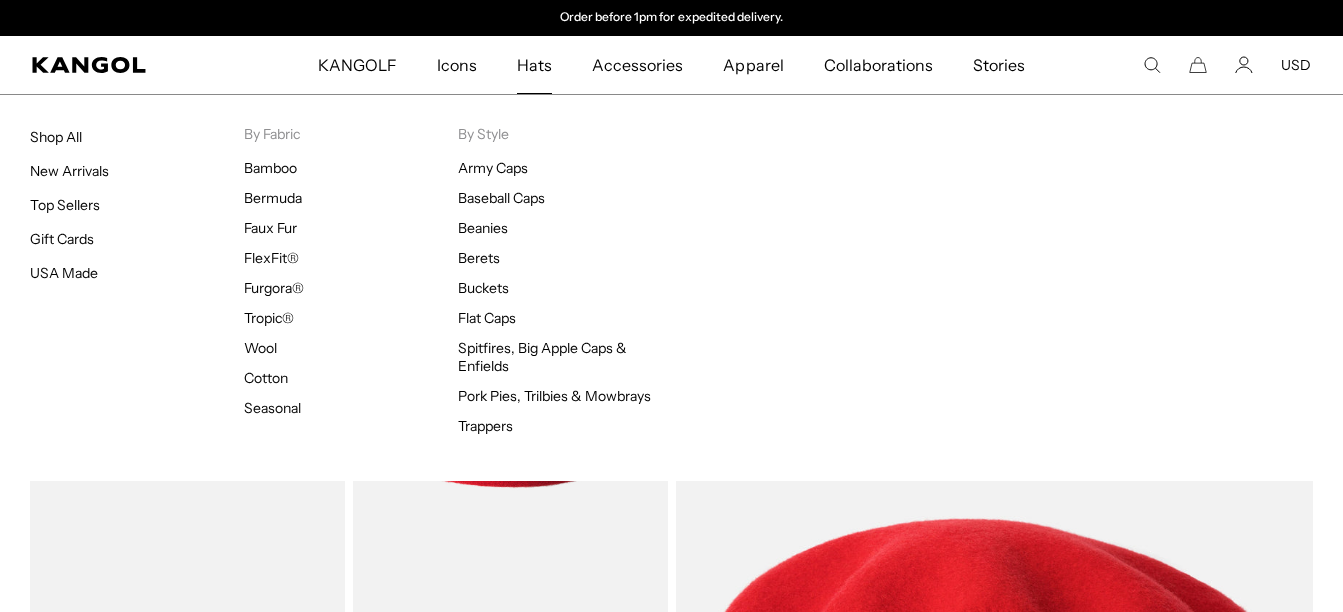 click on "Hats" at bounding box center (534, 65) 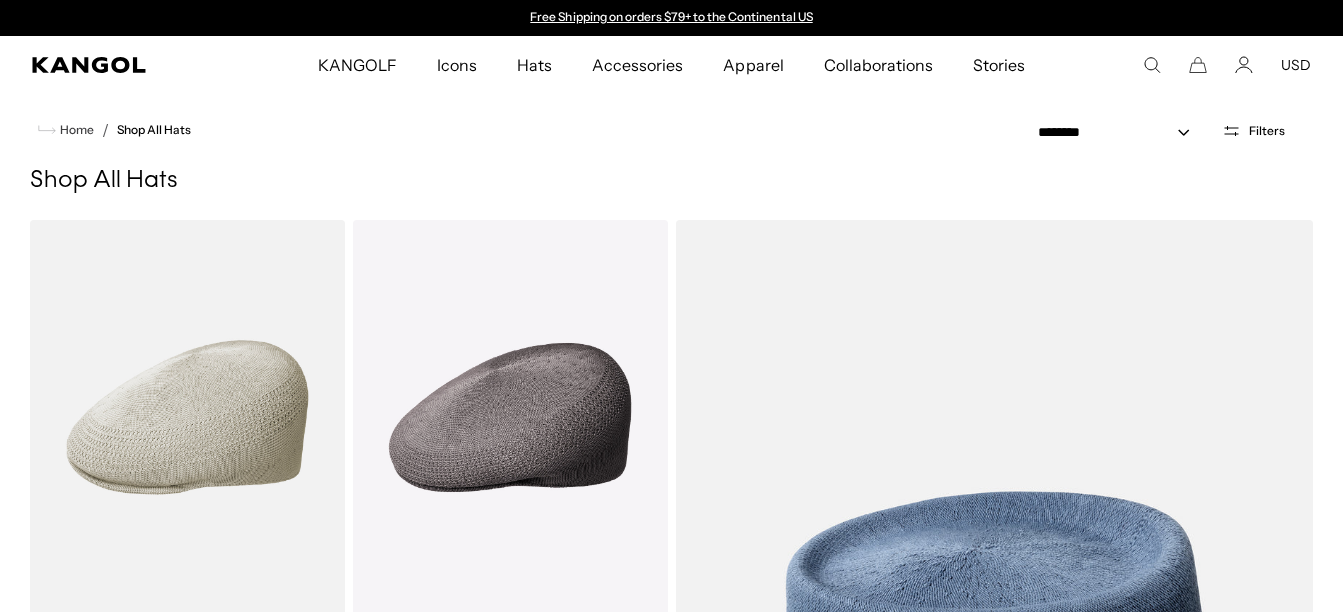 scroll, scrollTop: 0, scrollLeft: 0, axis: both 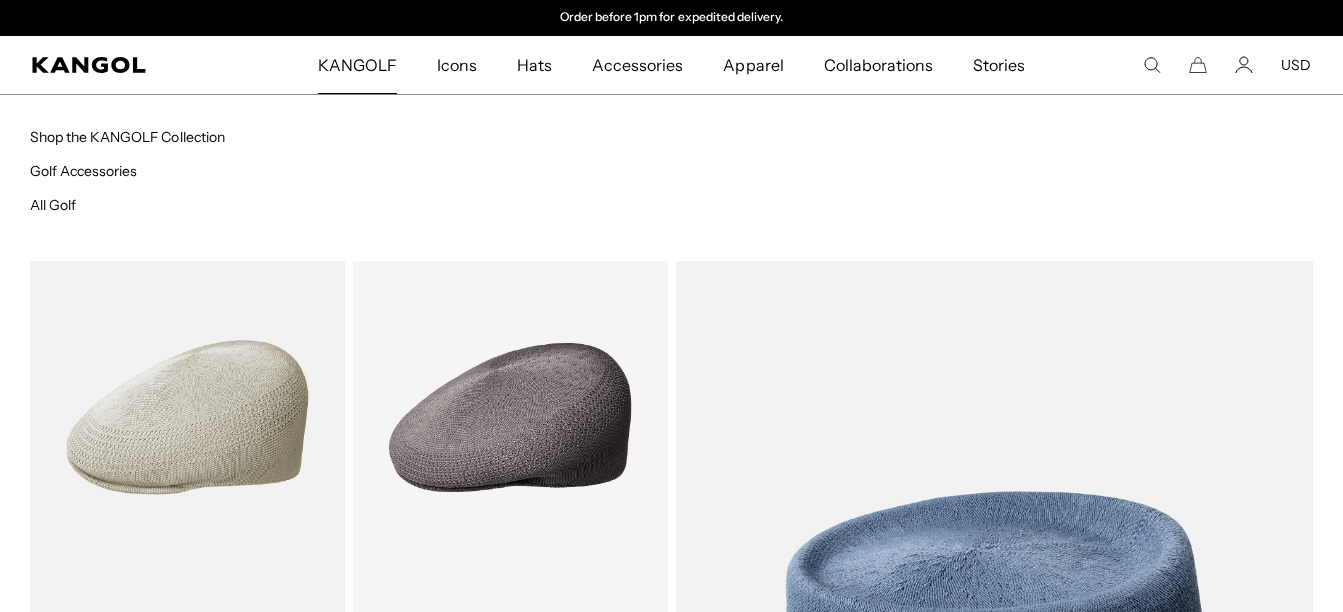 click on "Hats" at bounding box center [534, 65] 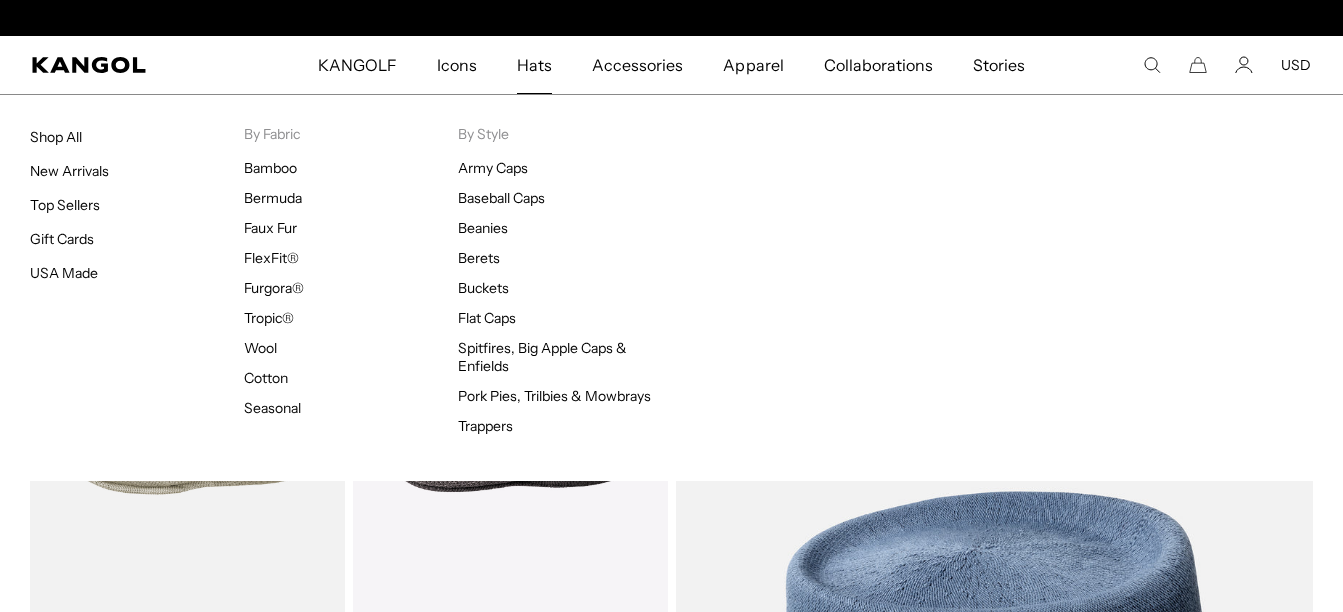 scroll, scrollTop: 0, scrollLeft: 412, axis: horizontal 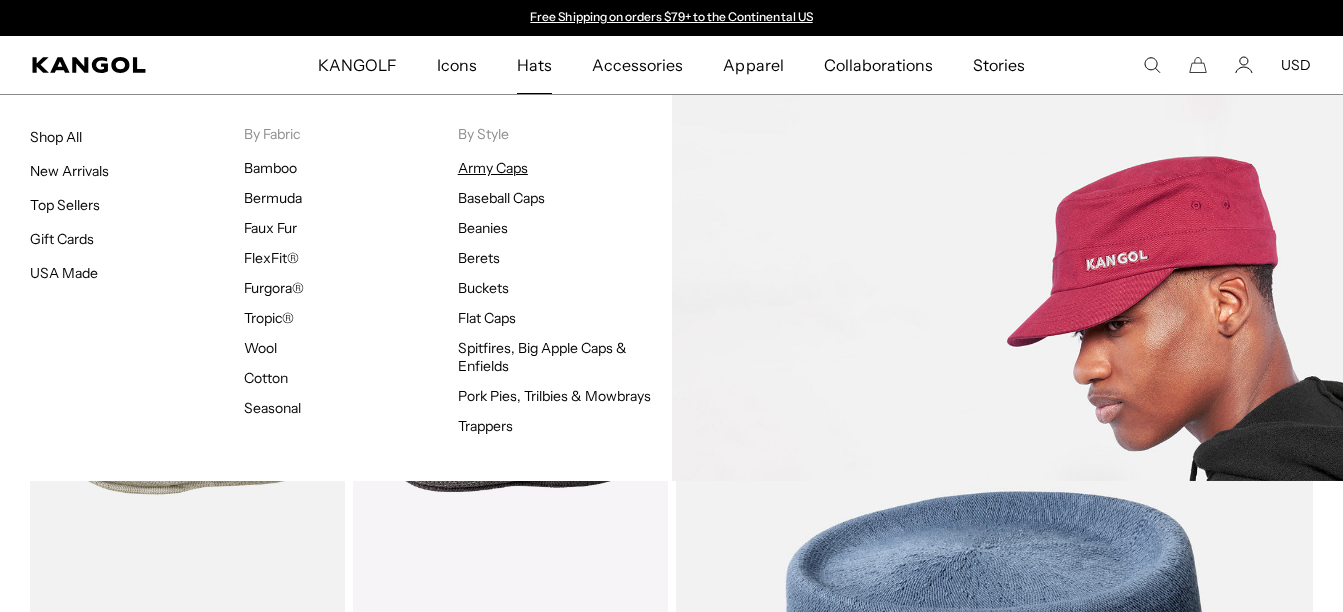 click on "Army Caps" at bounding box center (493, 168) 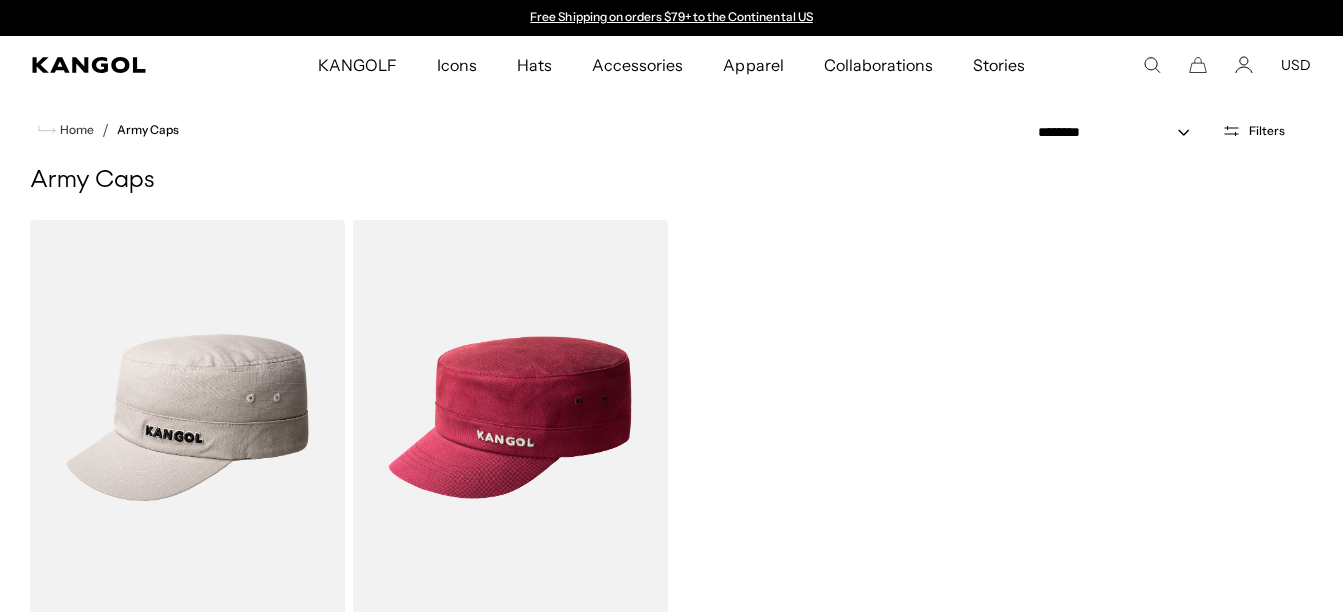 scroll, scrollTop: 146, scrollLeft: 0, axis: vertical 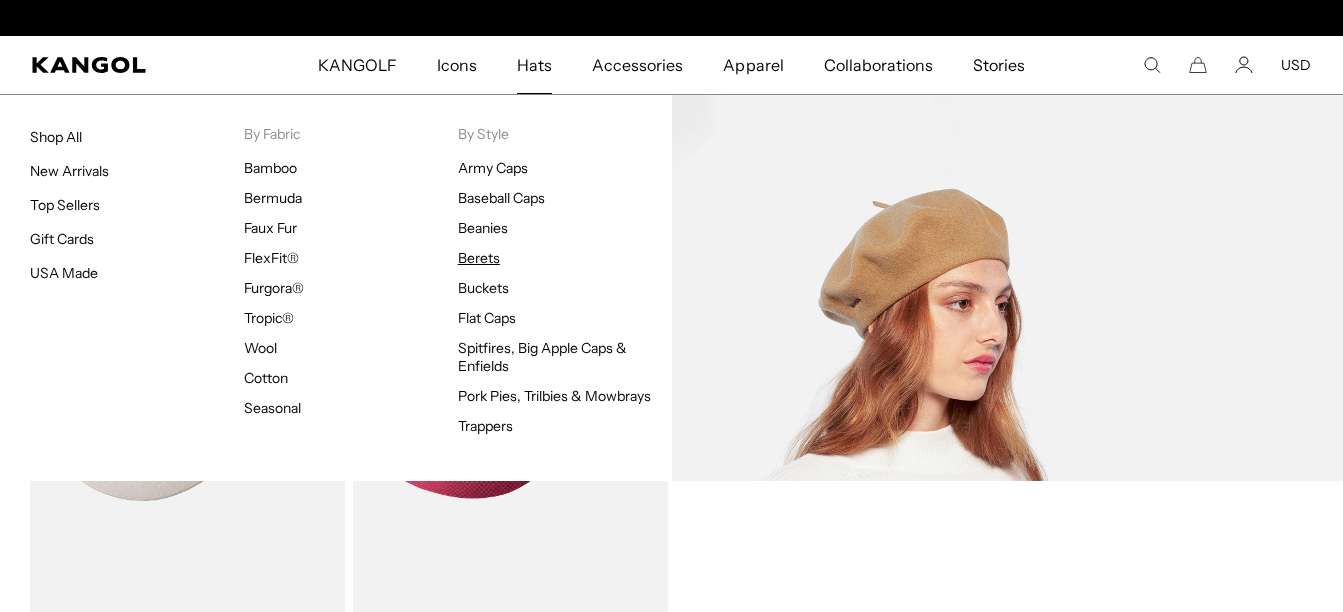 click on "Berets" at bounding box center [479, 258] 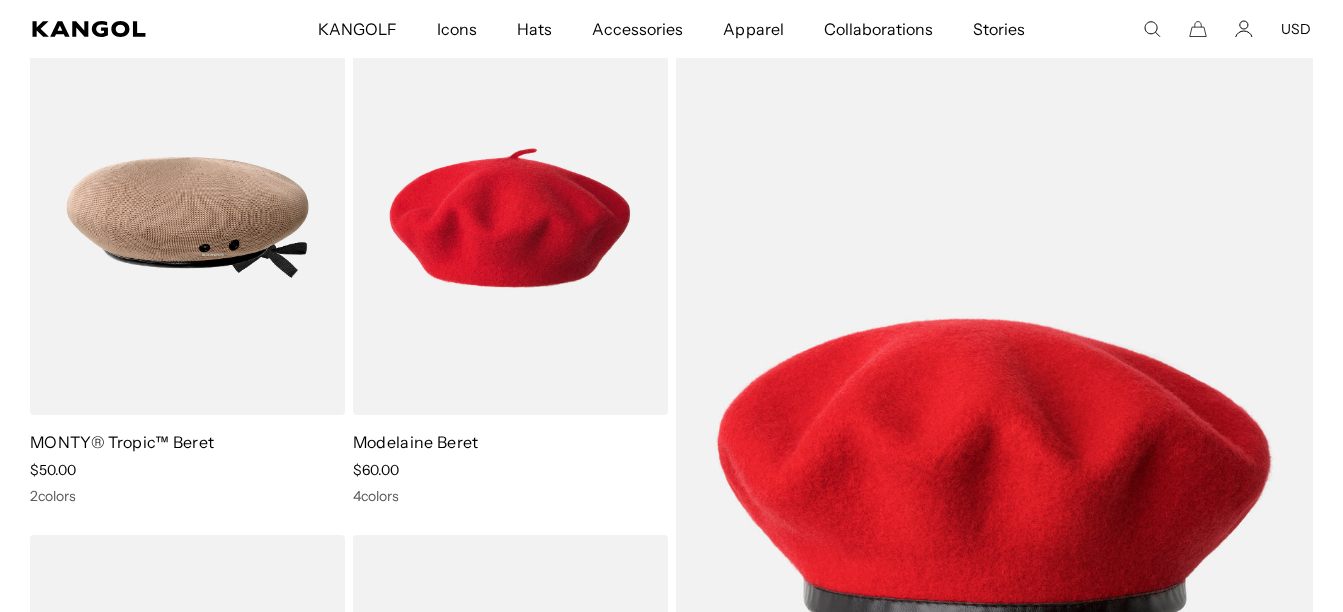 scroll, scrollTop: 0, scrollLeft: 0, axis: both 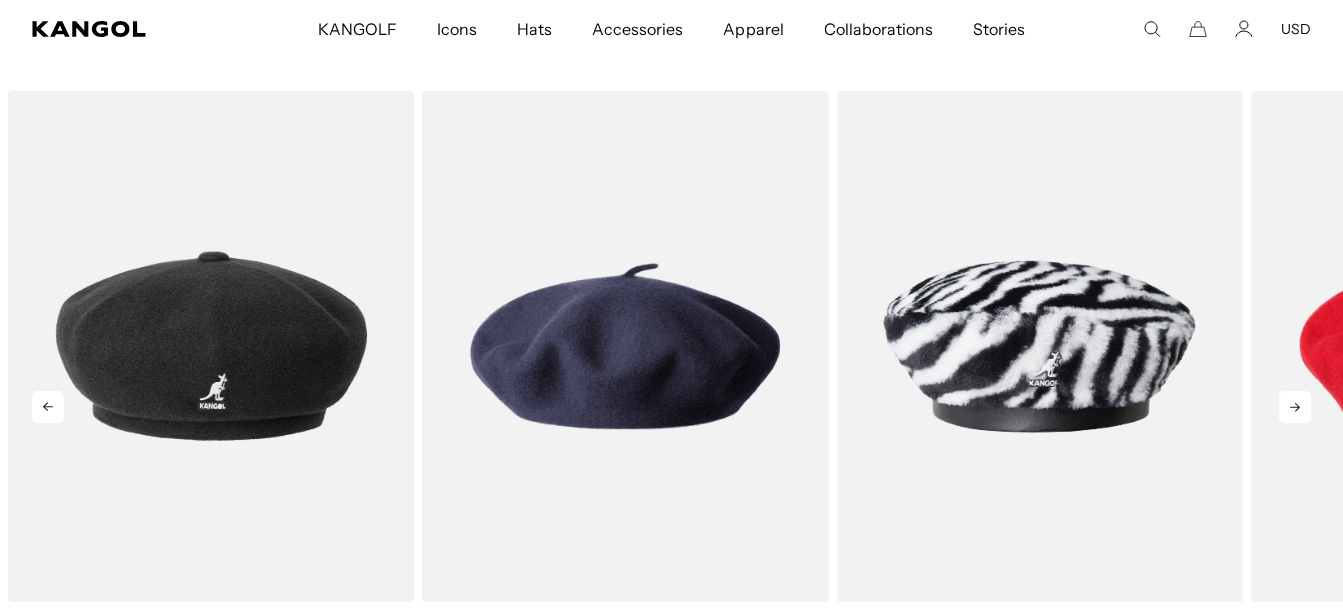 click 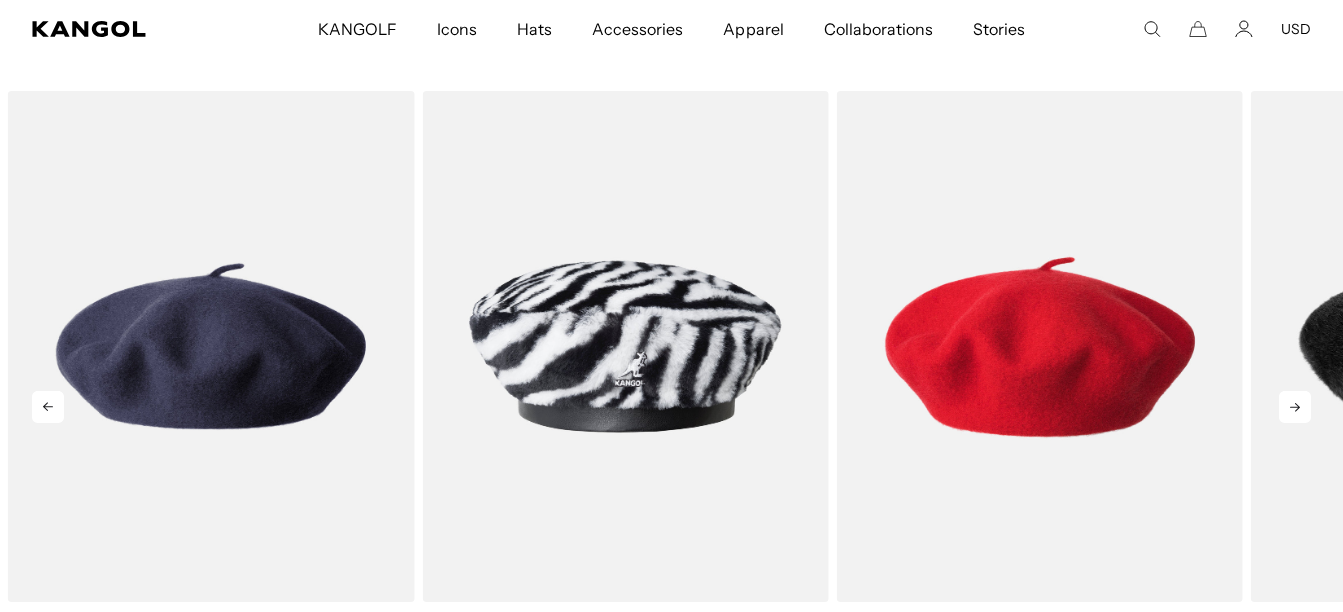 click 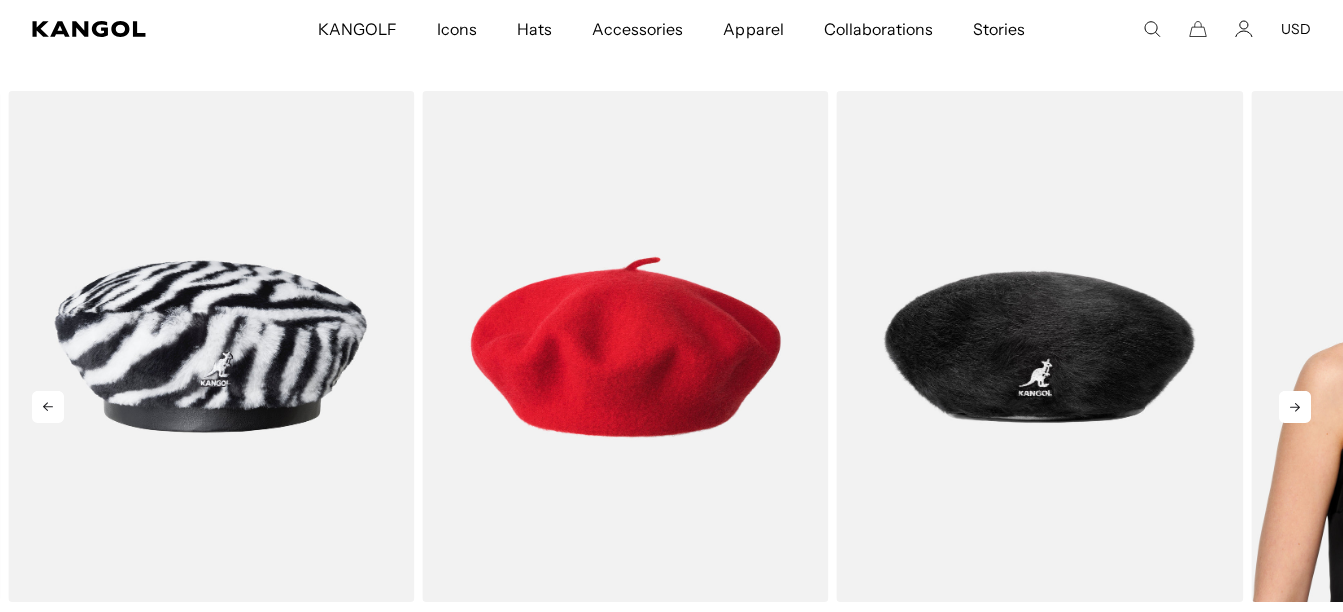 click at bounding box center [0, 0] 